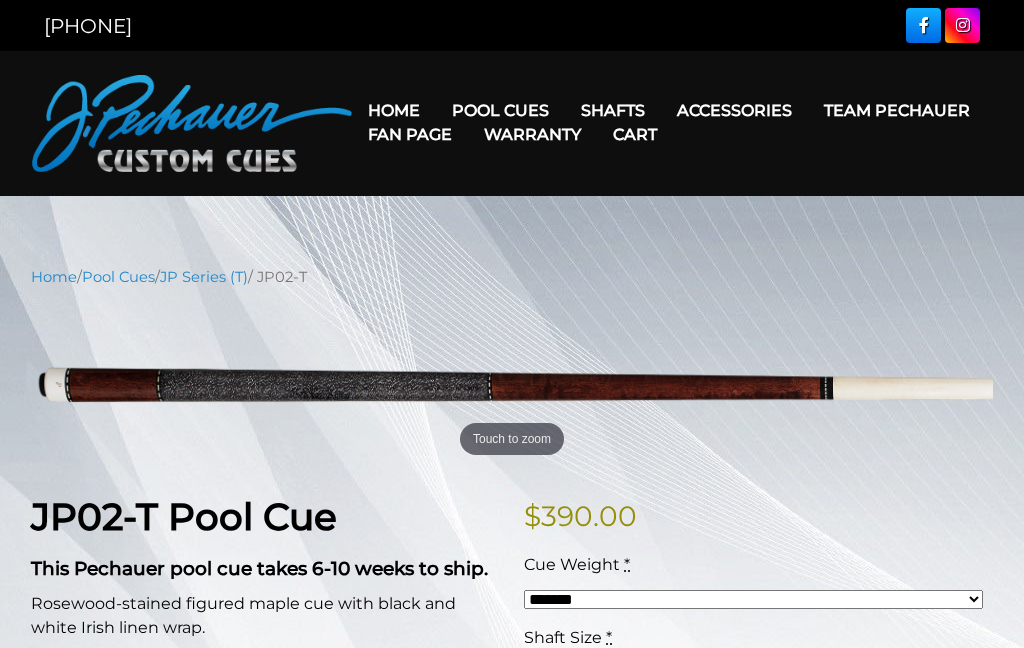 select on "*****" 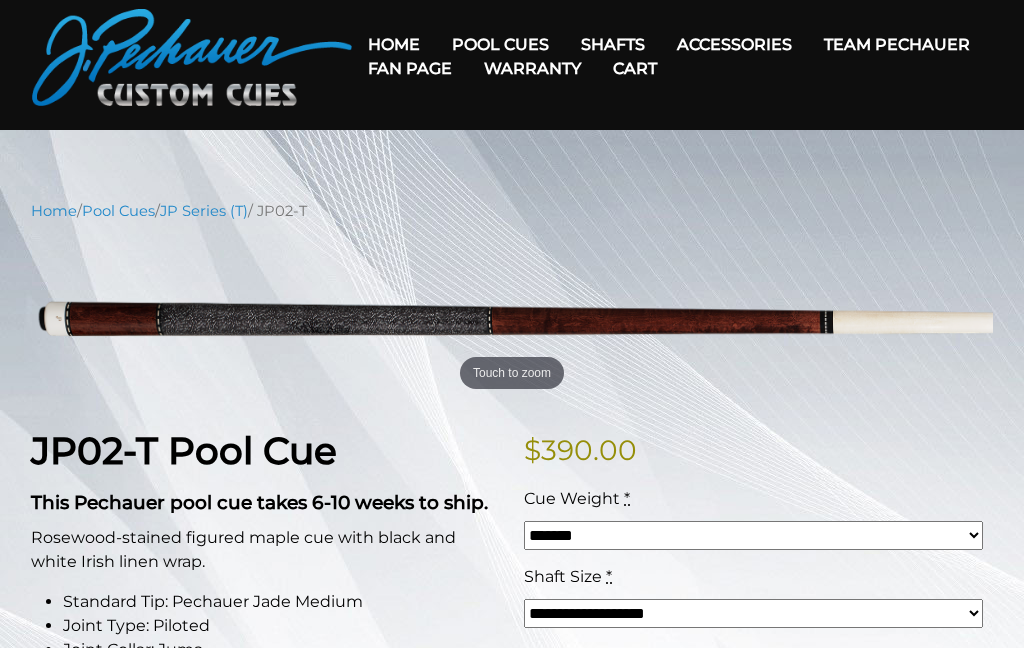 scroll, scrollTop: 0, scrollLeft: 0, axis: both 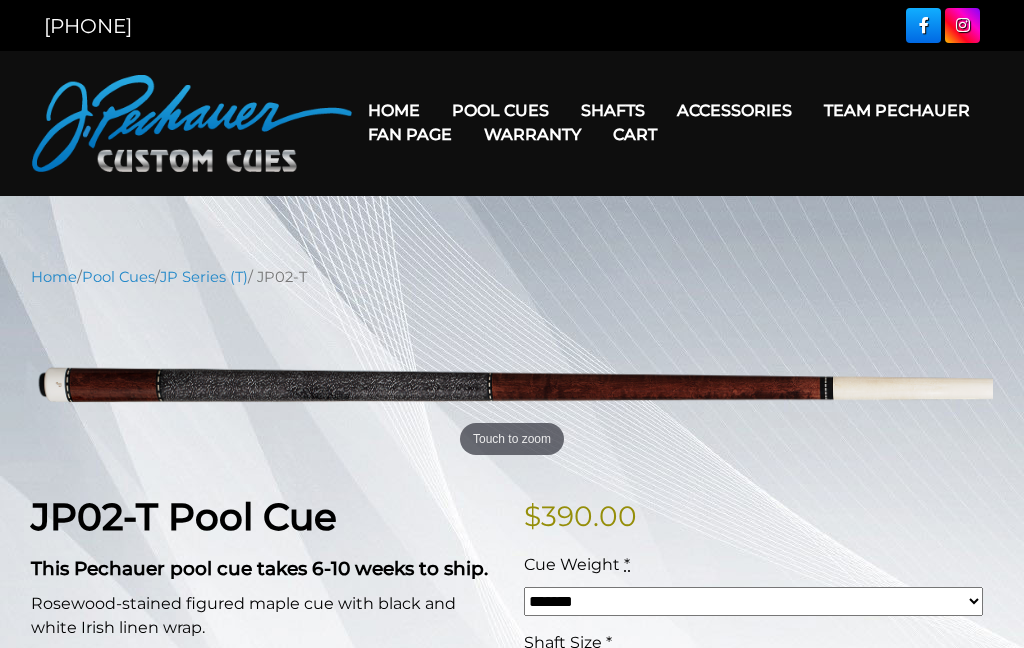 click on "People’s Choice Cues" at bounding box center [561, 281] 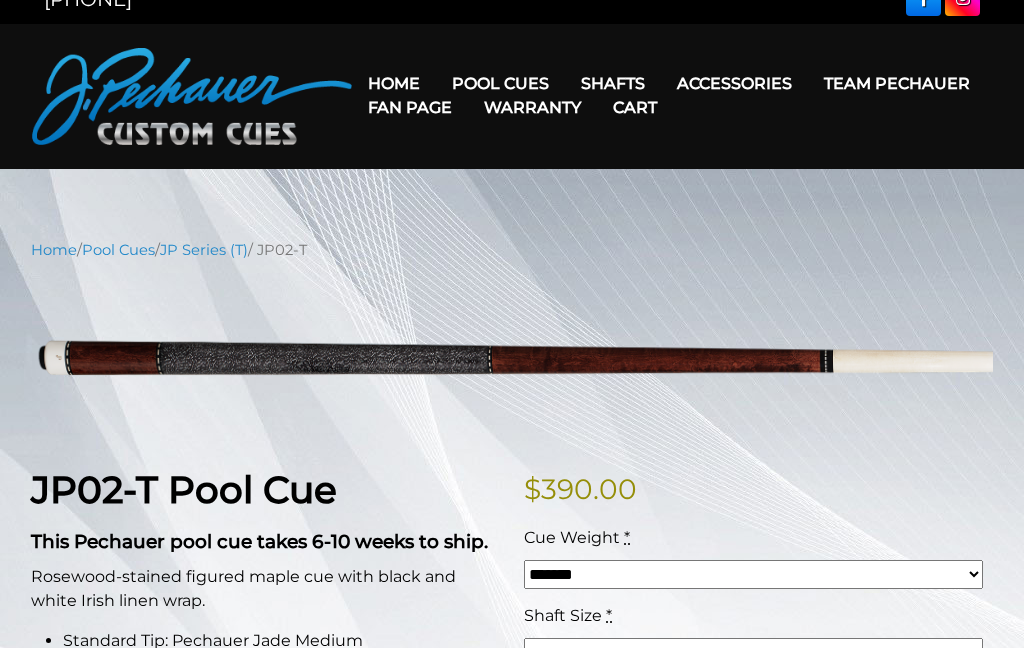 scroll, scrollTop: 0, scrollLeft: 0, axis: both 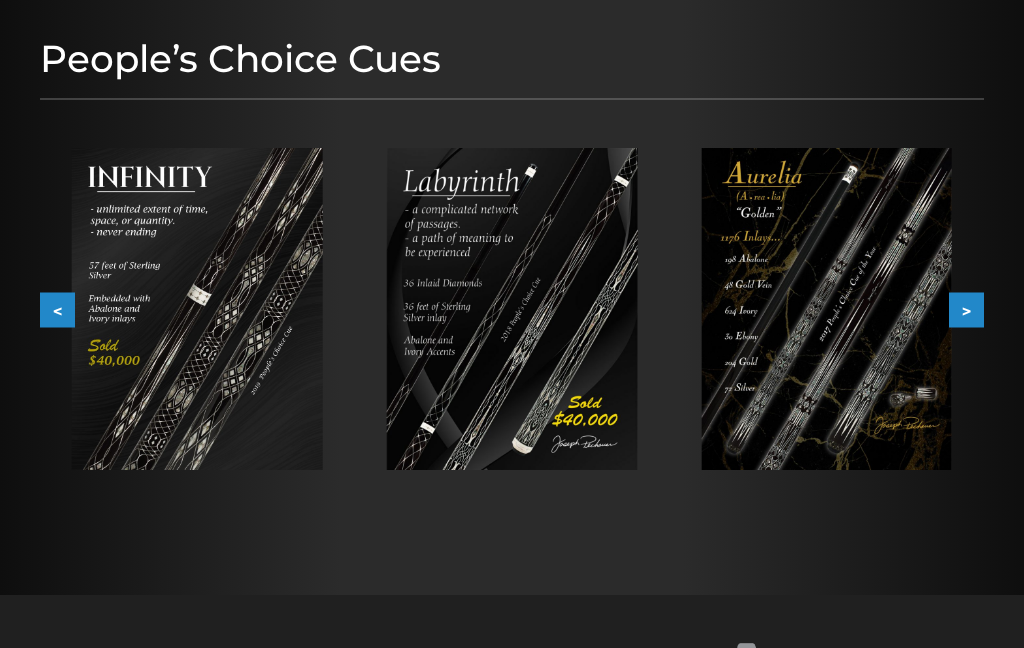 click on ">" at bounding box center (966, 310) 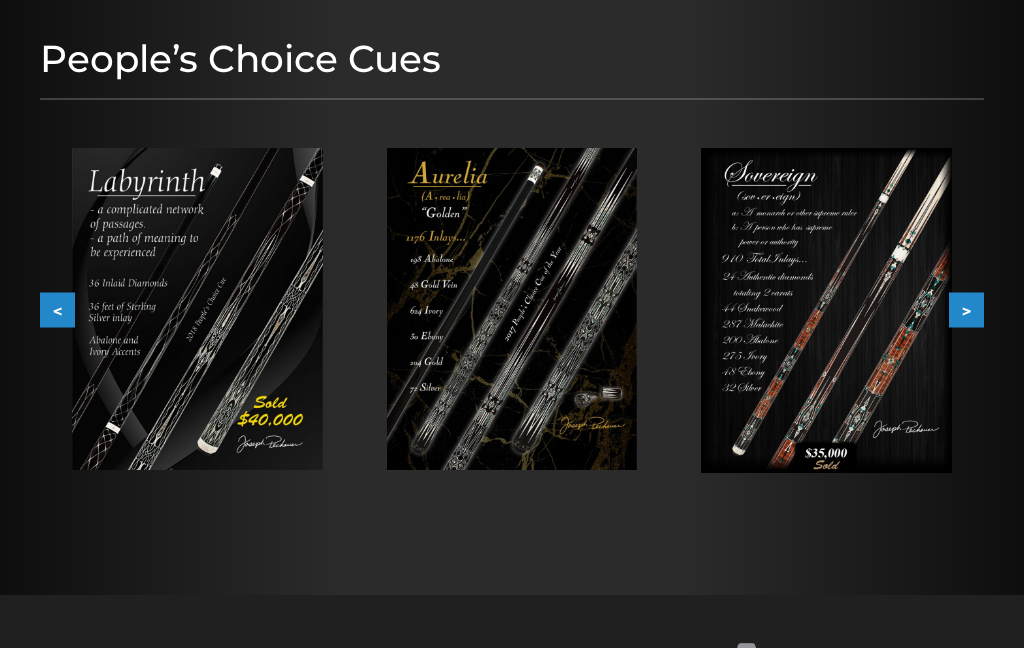 click on ">" at bounding box center [966, 310] 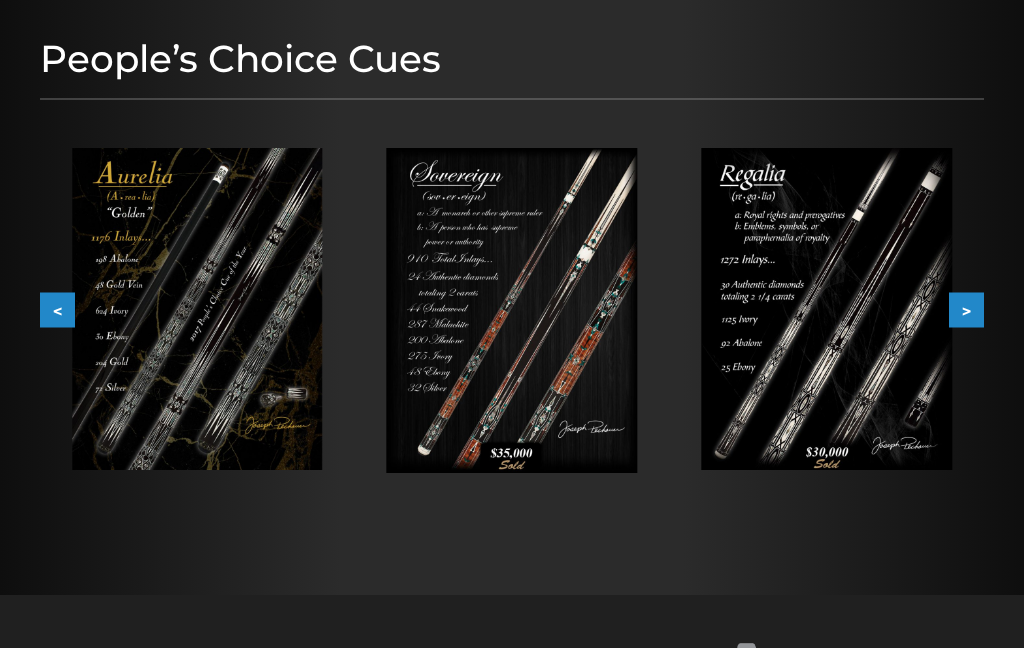 click on ">" at bounding box center [966, 310] 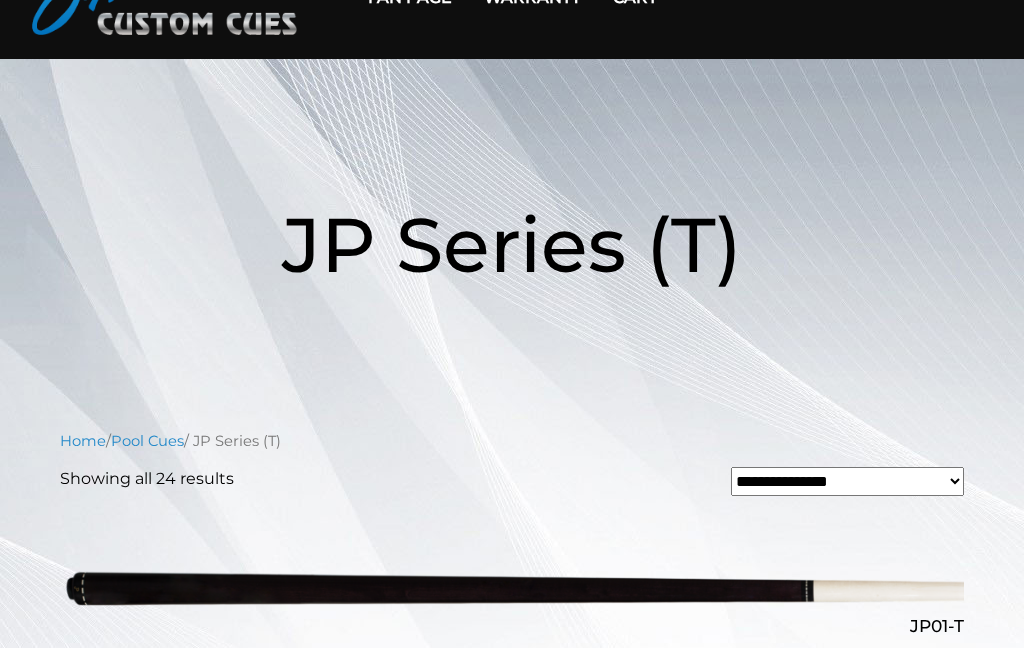 scroll, scrollTop: 0, scrollLeft: 0, axis: both 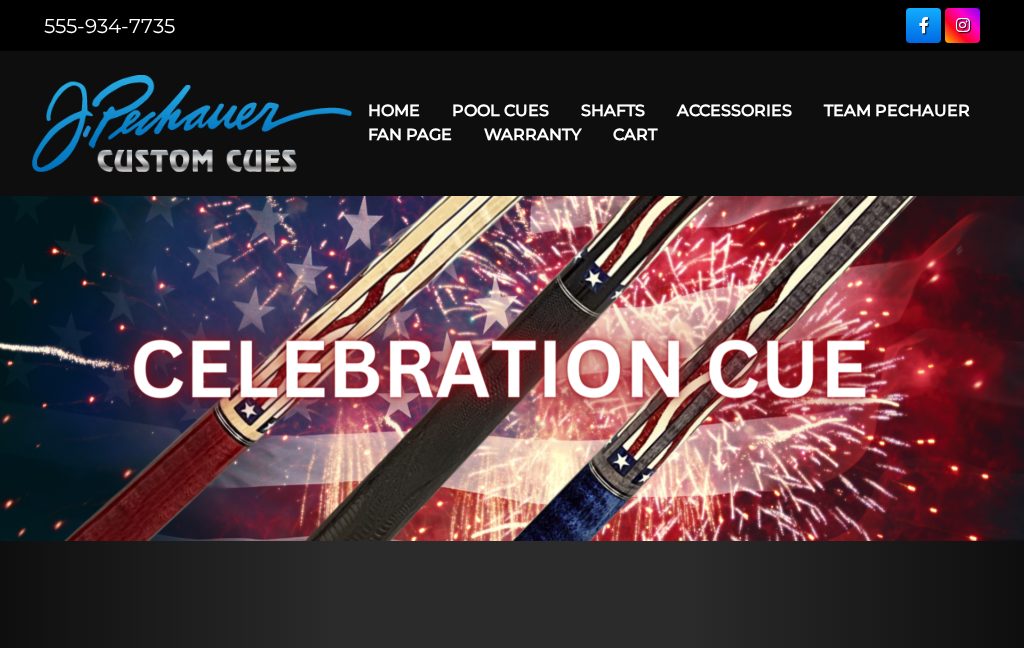 click on "Team Pechauer" at bounding box center [897, 110] 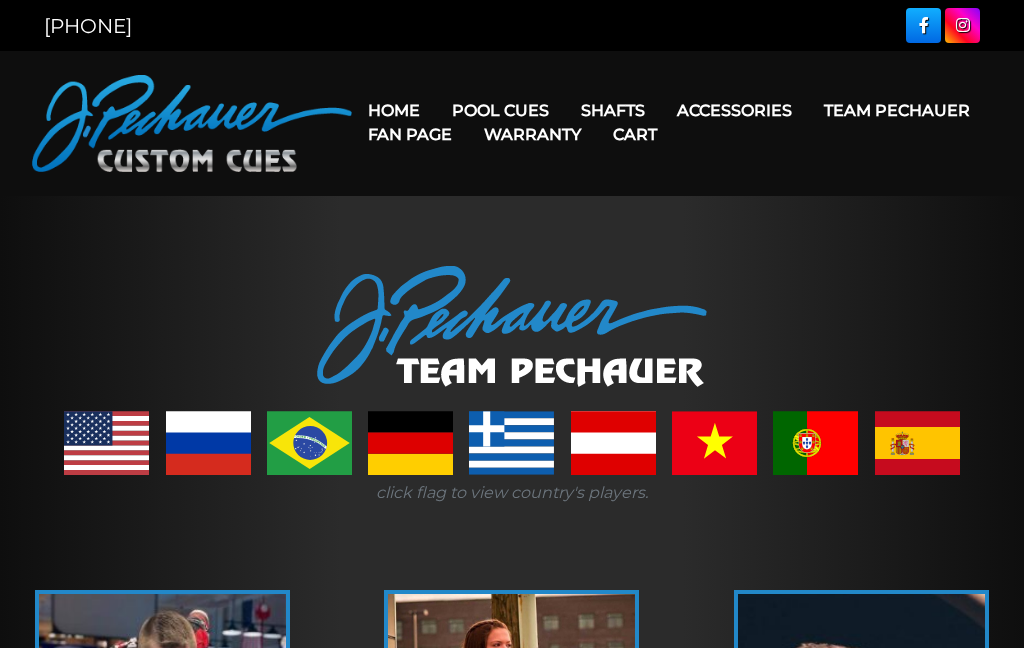 scroll, scrollTop: 0, scrollLeft: 0, axis: both 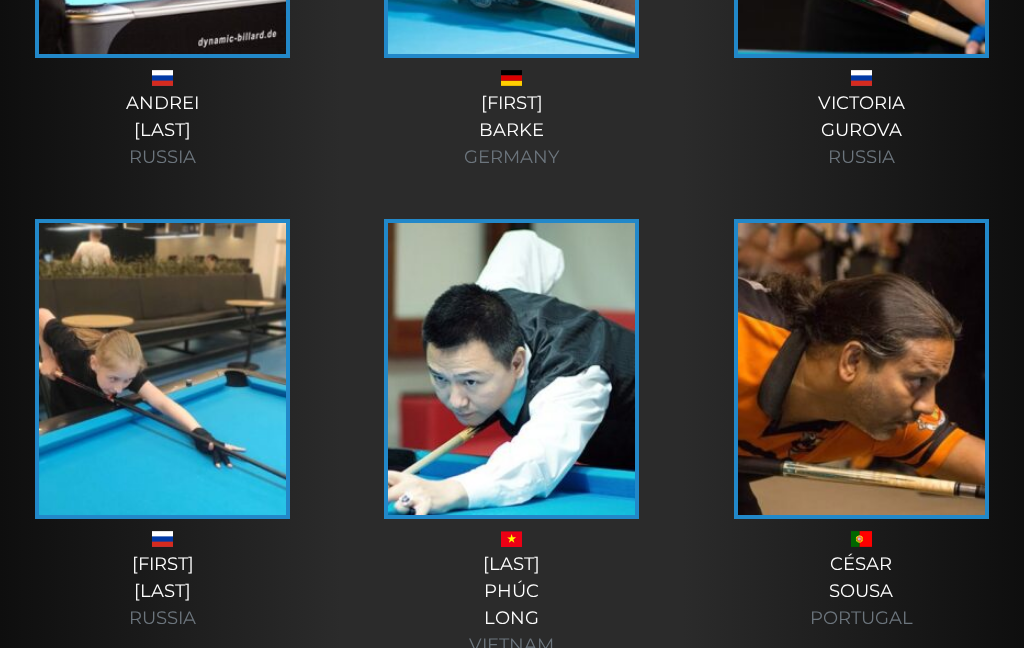click on "Portugal" at bounding box center [861, 618] 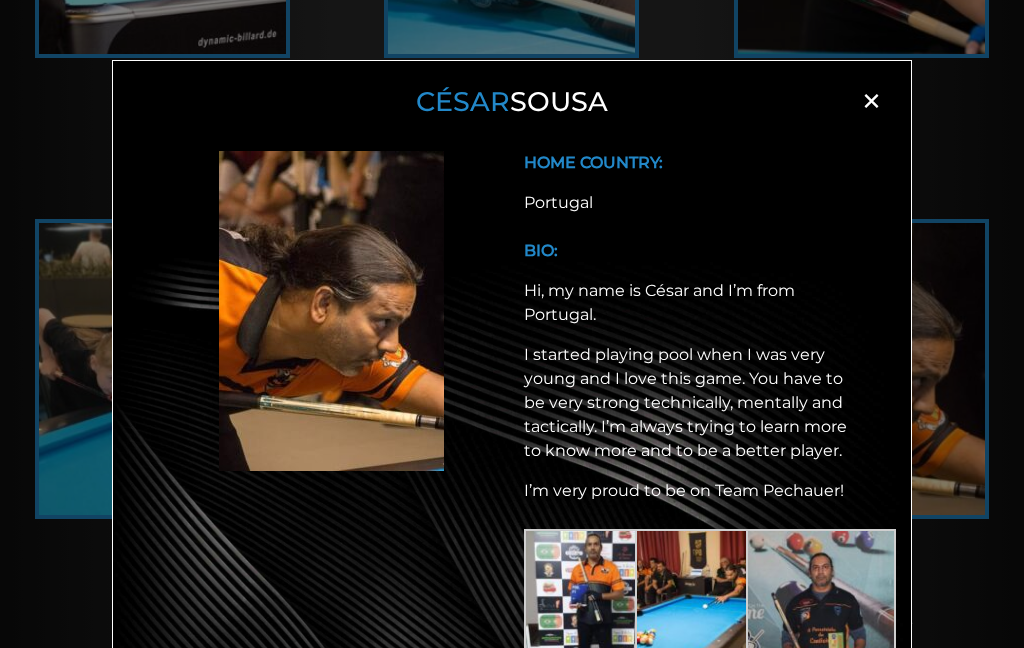 click on "×" at bounding box center (871, 101) 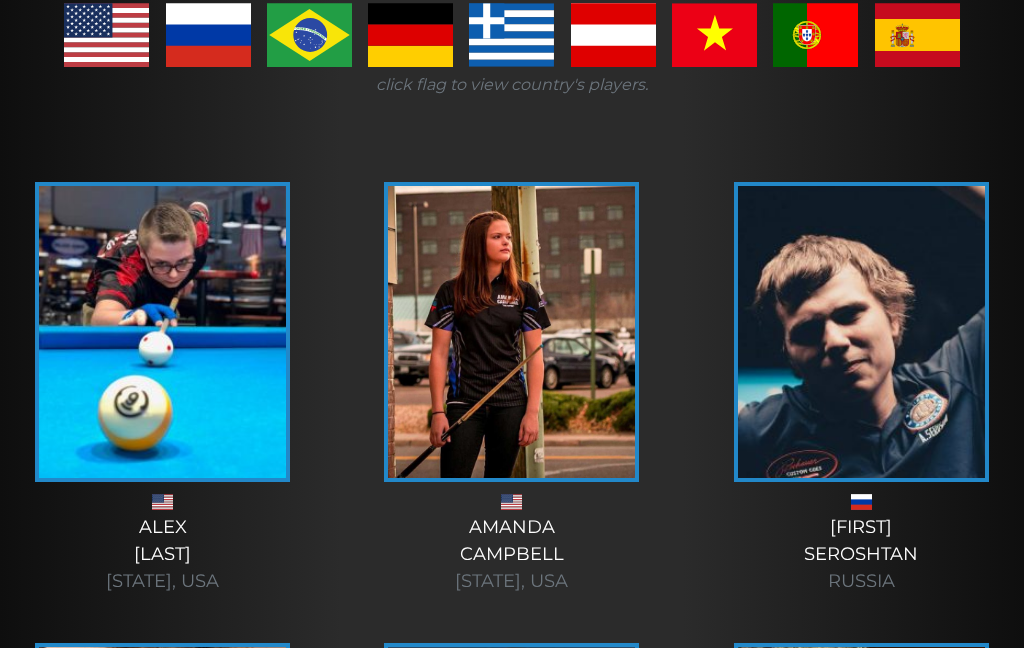 scroll, scrollTop: 0, scrollLeft: 0, axis: both 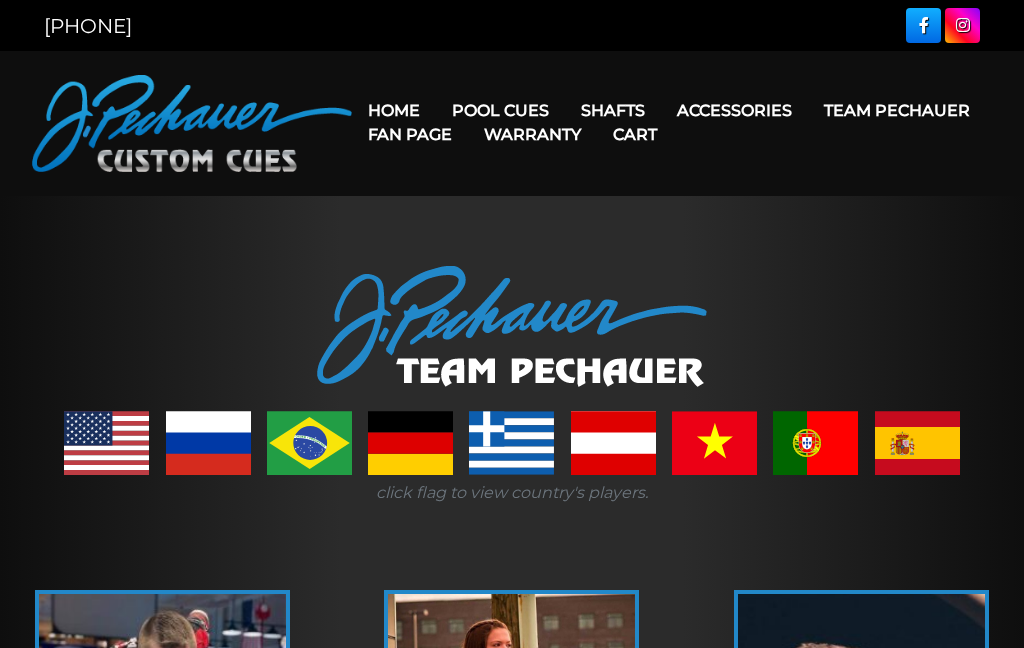click on "Brett Favre Ltd Edition Cue" at bounding box center [561, 309] 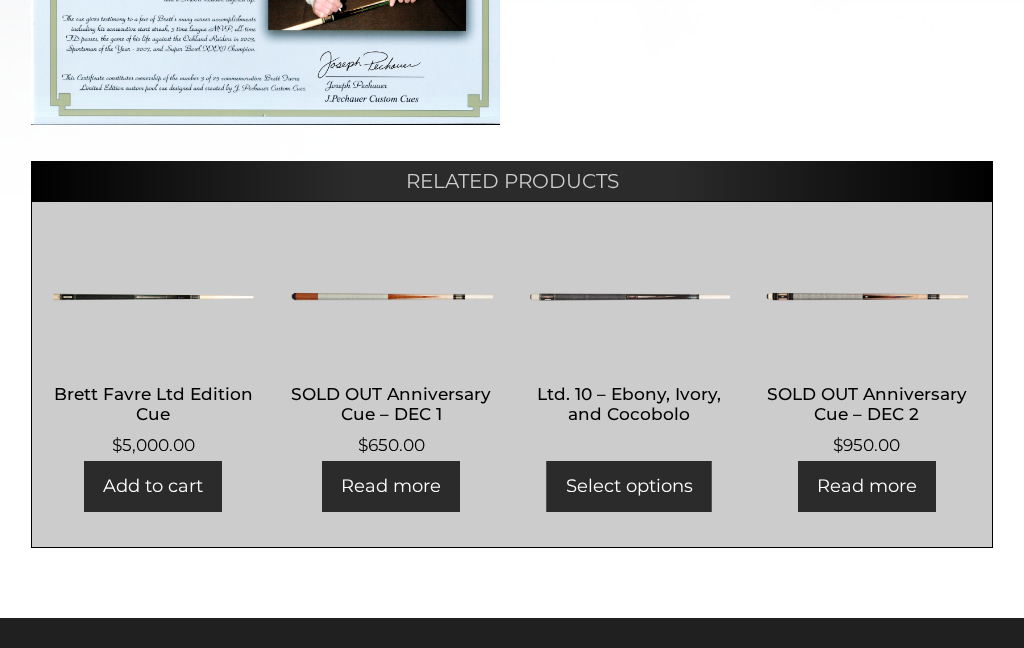 scroll, scrollTop: 954, scrollLeft: 0, axis: vertical 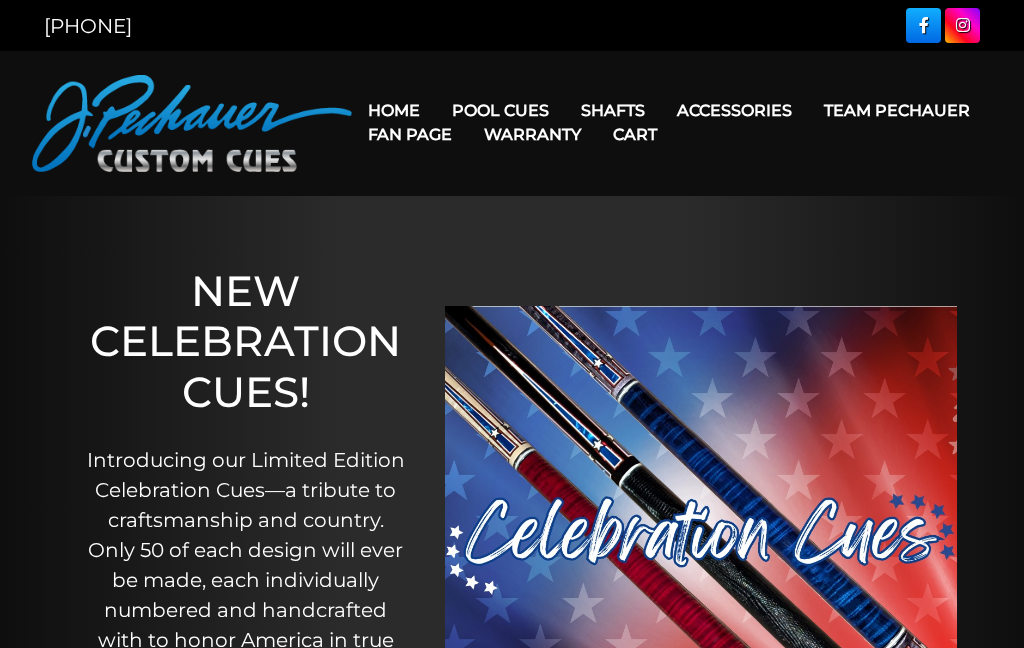 click on "Cart" at bounding box center [635, 134] 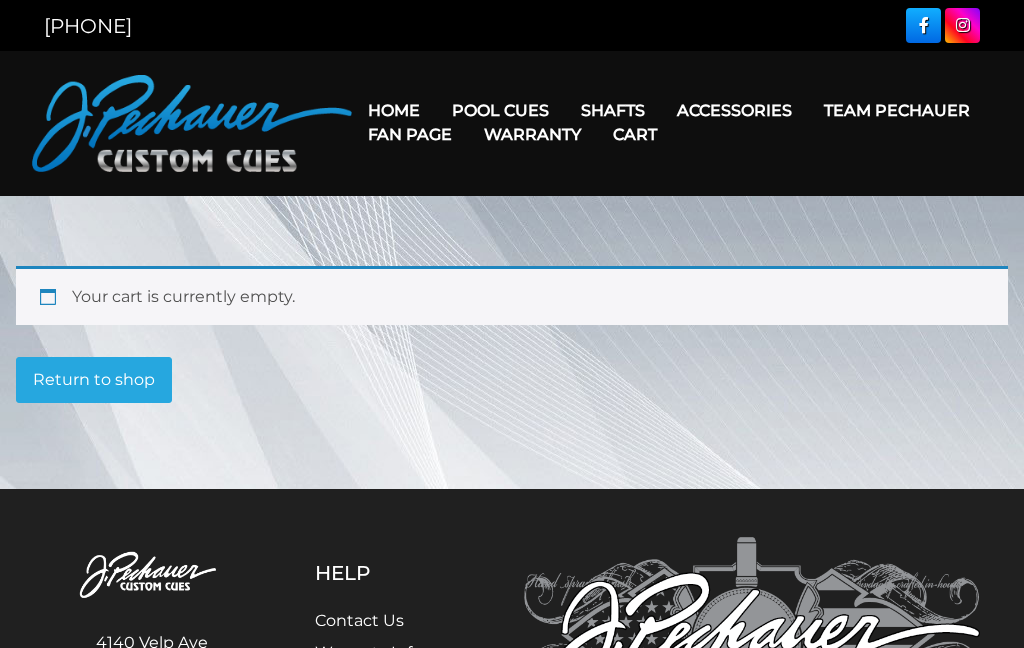 scroll, scrollTop: 0, scrollLeft: 0, axis: both 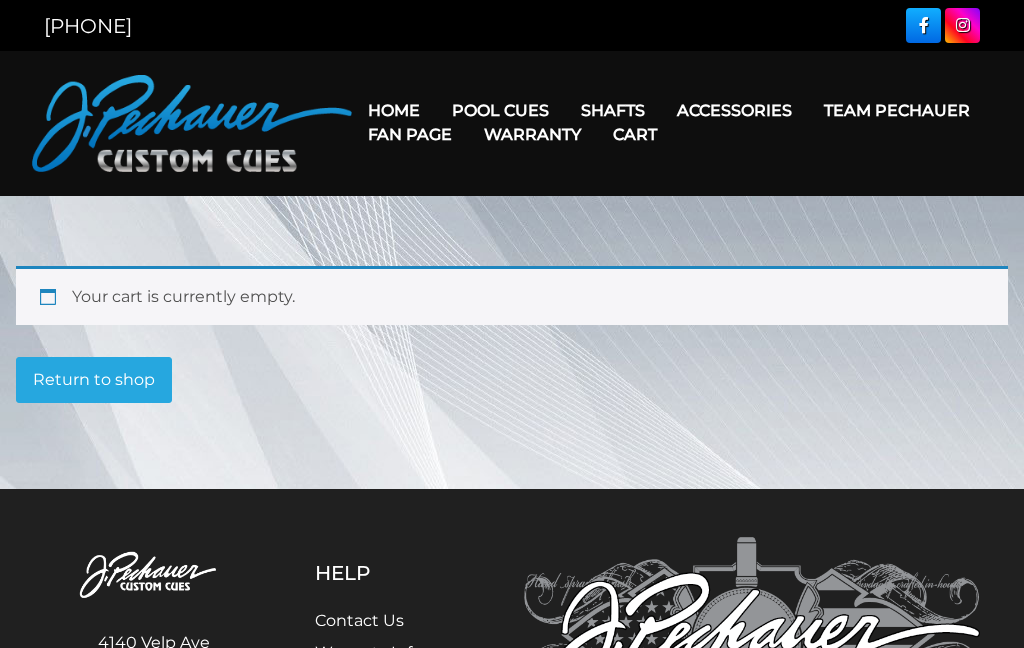click on "Return to shop" at bounding box center (94, 380) 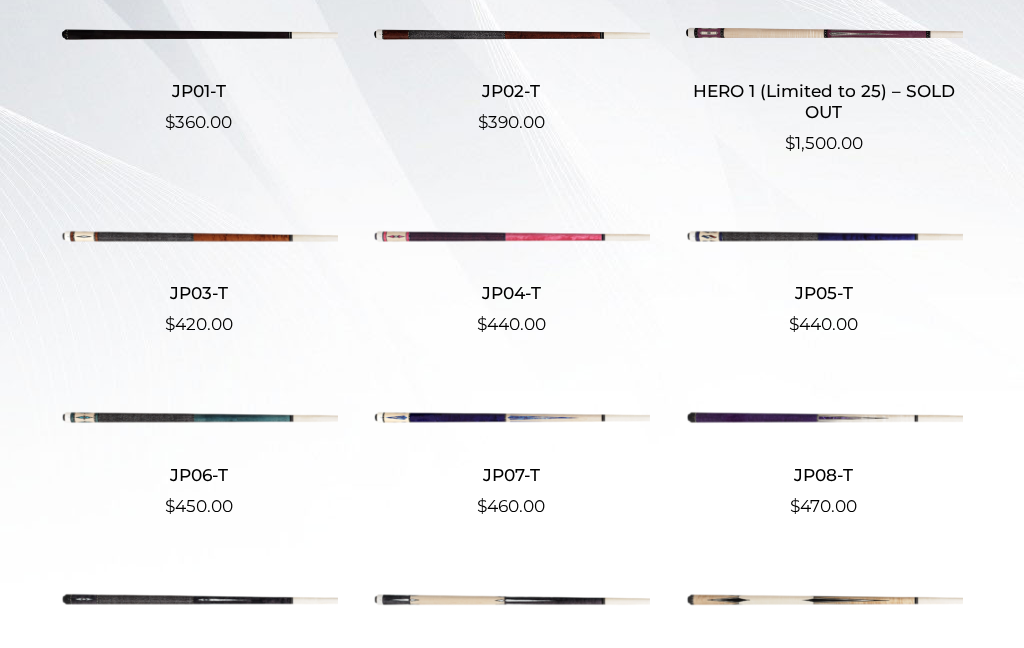 scroll, scrollTop: 569, scrollLeft: 0, axis: vertical 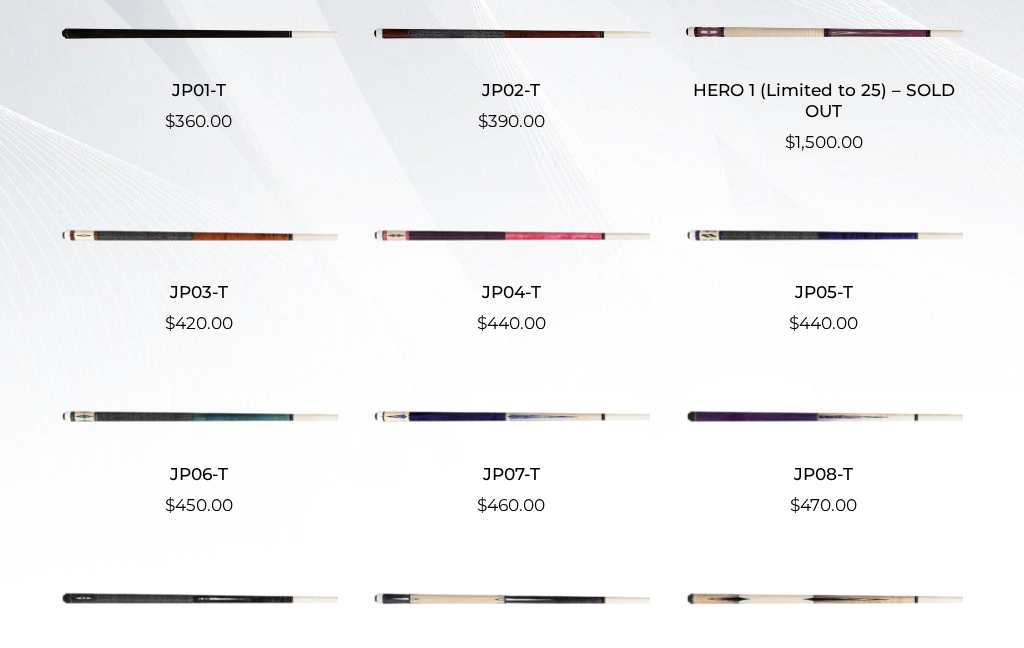 click at bounding box center (511, 416) 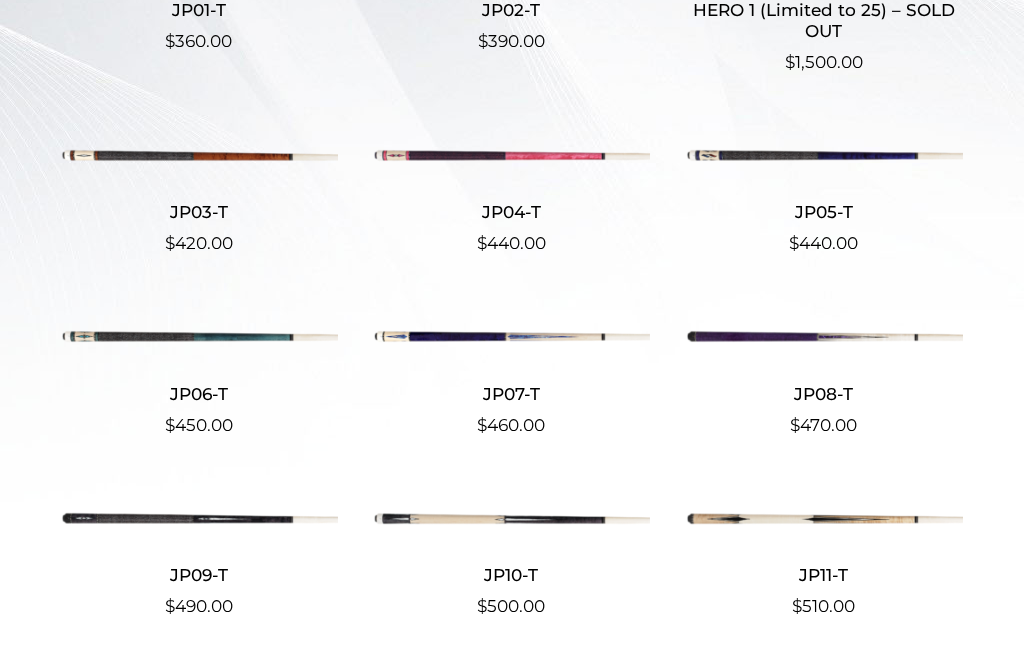 click at bounding box center [824, 336] 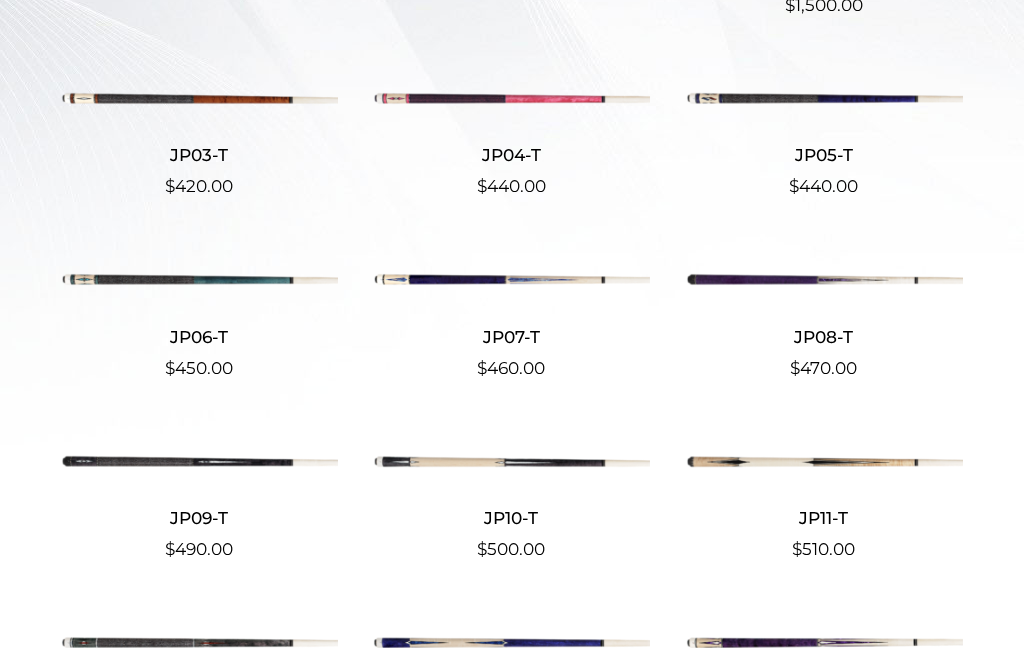 scroll, scrollTop: 711, scrollLeft: 0, axis: vertical 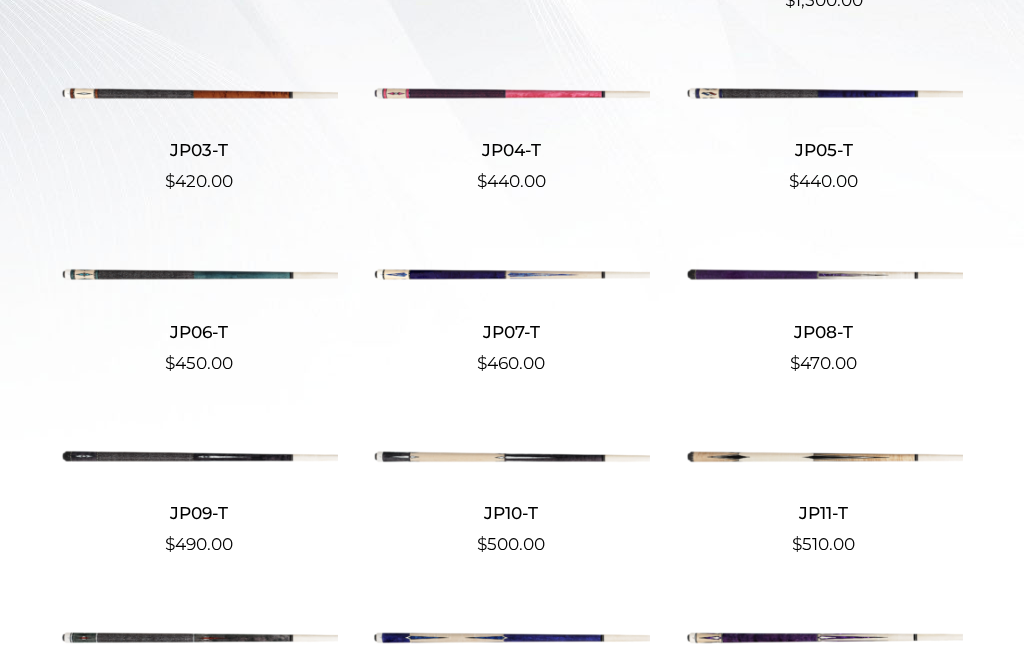 click at bounding box center [199, 456] 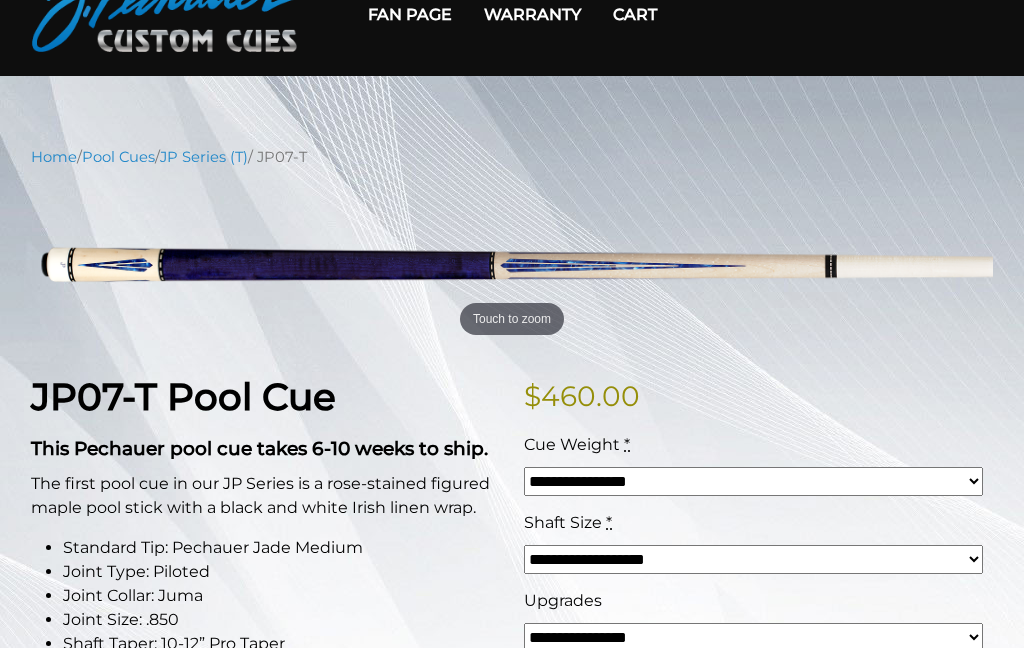 scroll, scrollTop: 124, scrollLeft: 0, axis: vertical 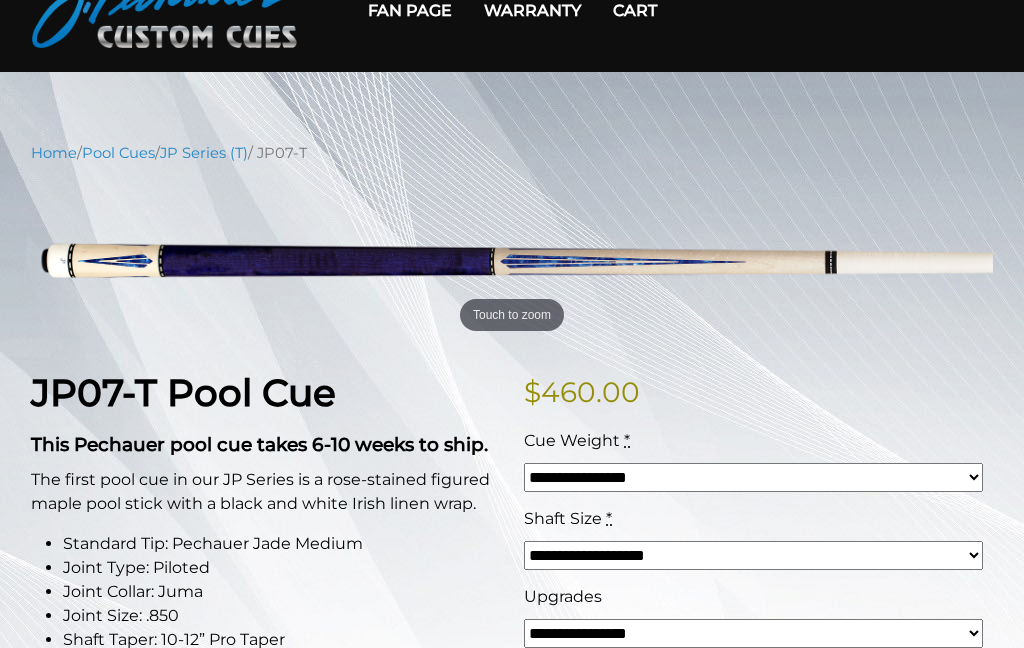 click on "**********" at bounding box center (753, 477) 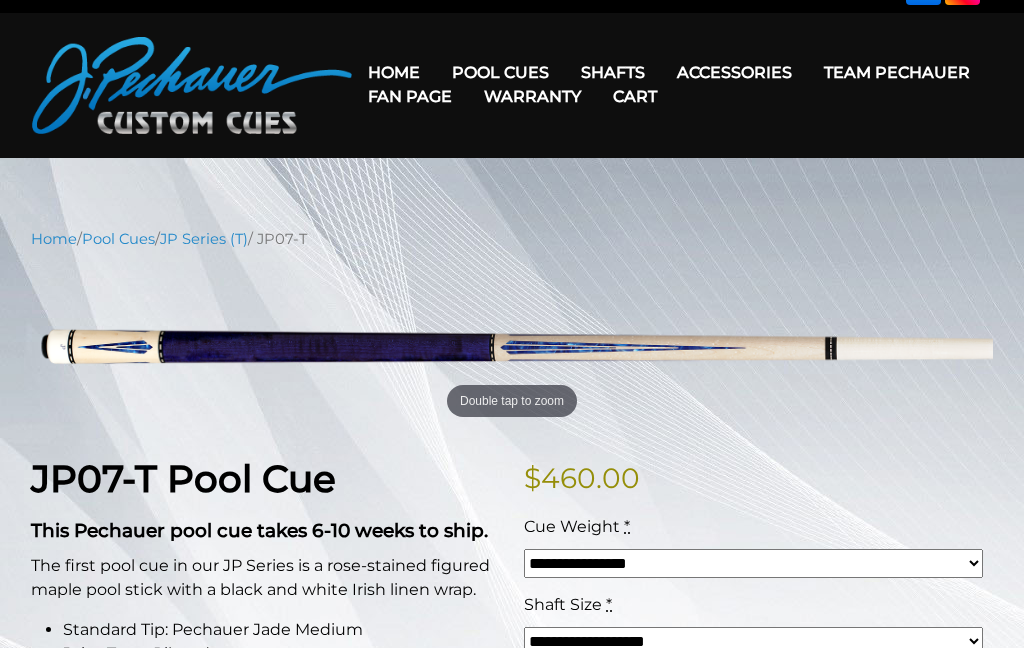 scroll, scrollTop: 0, scrollLeft: 0, axis: both 